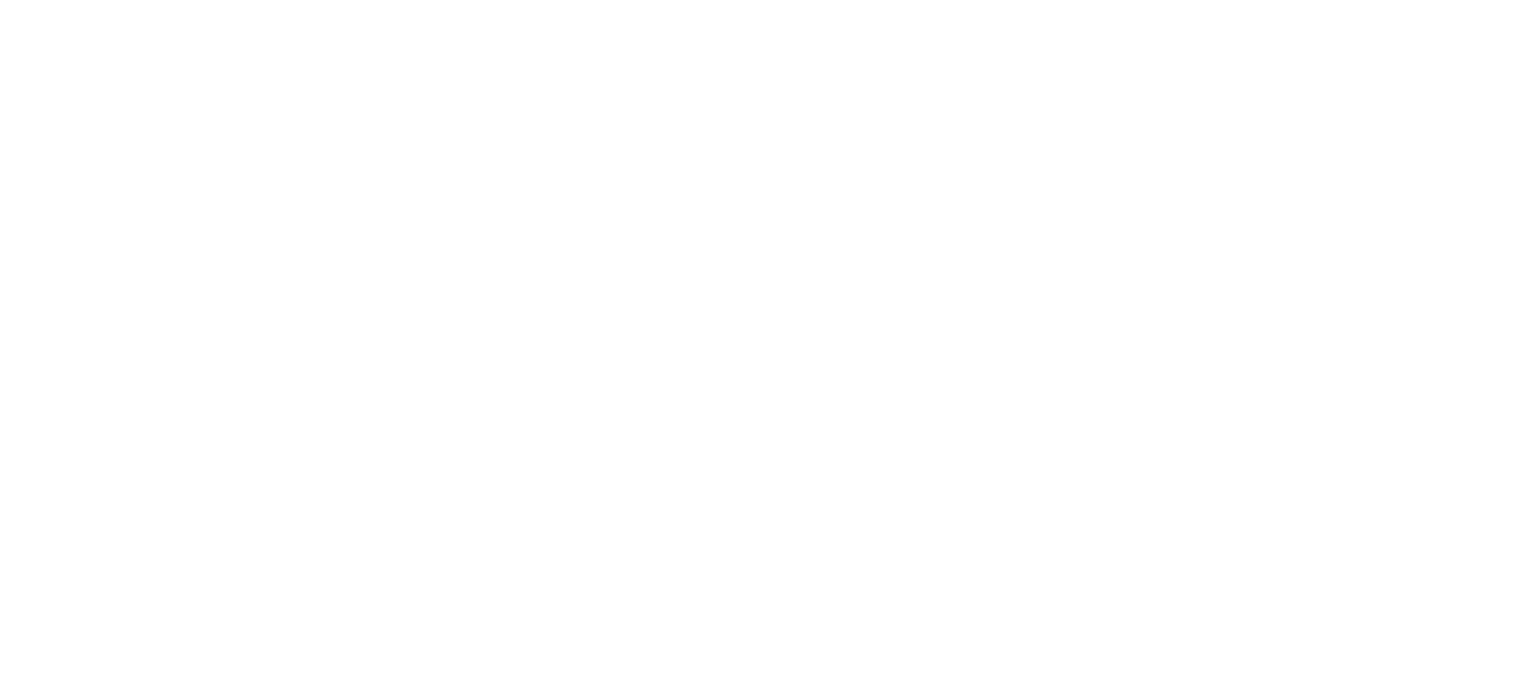 scroll, scrollTop: 0, scrollLeft: 0, axis: both 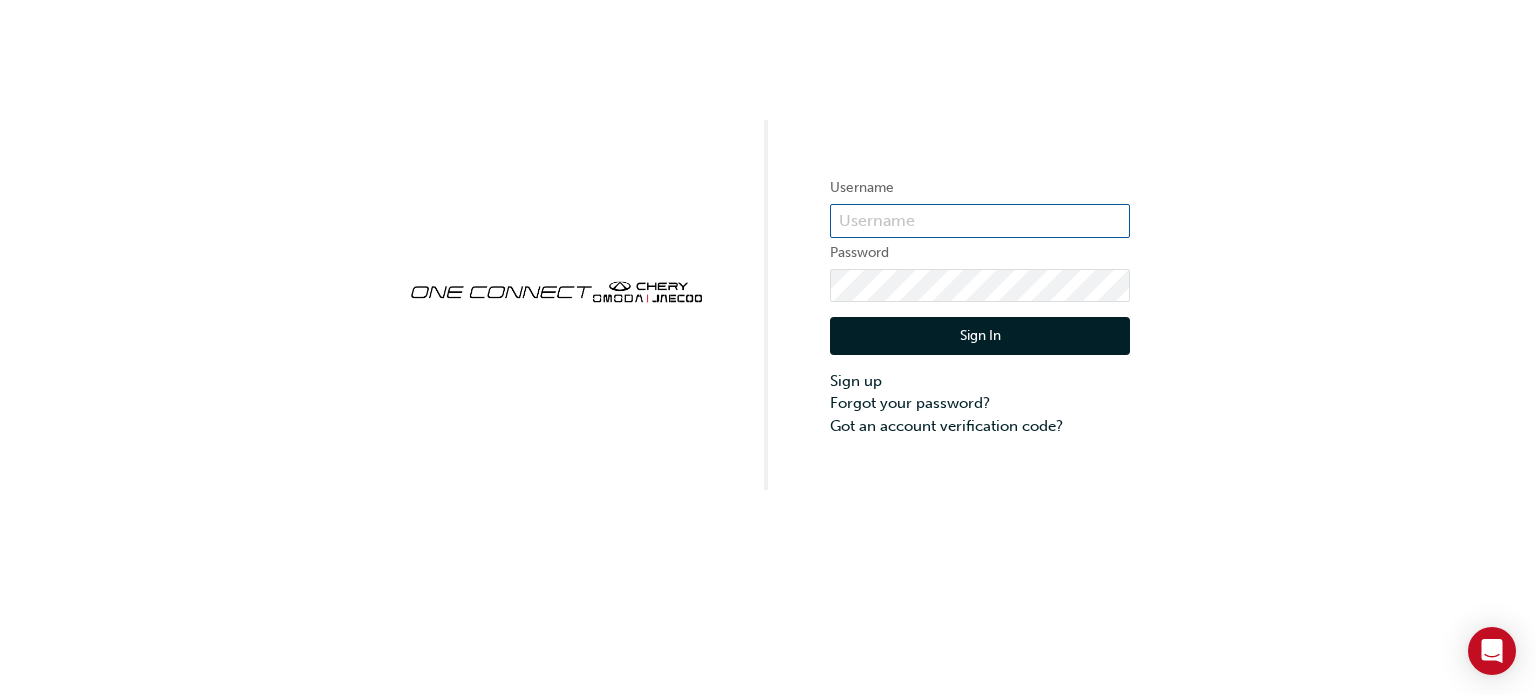 type on "CHAU[NUMBER]" 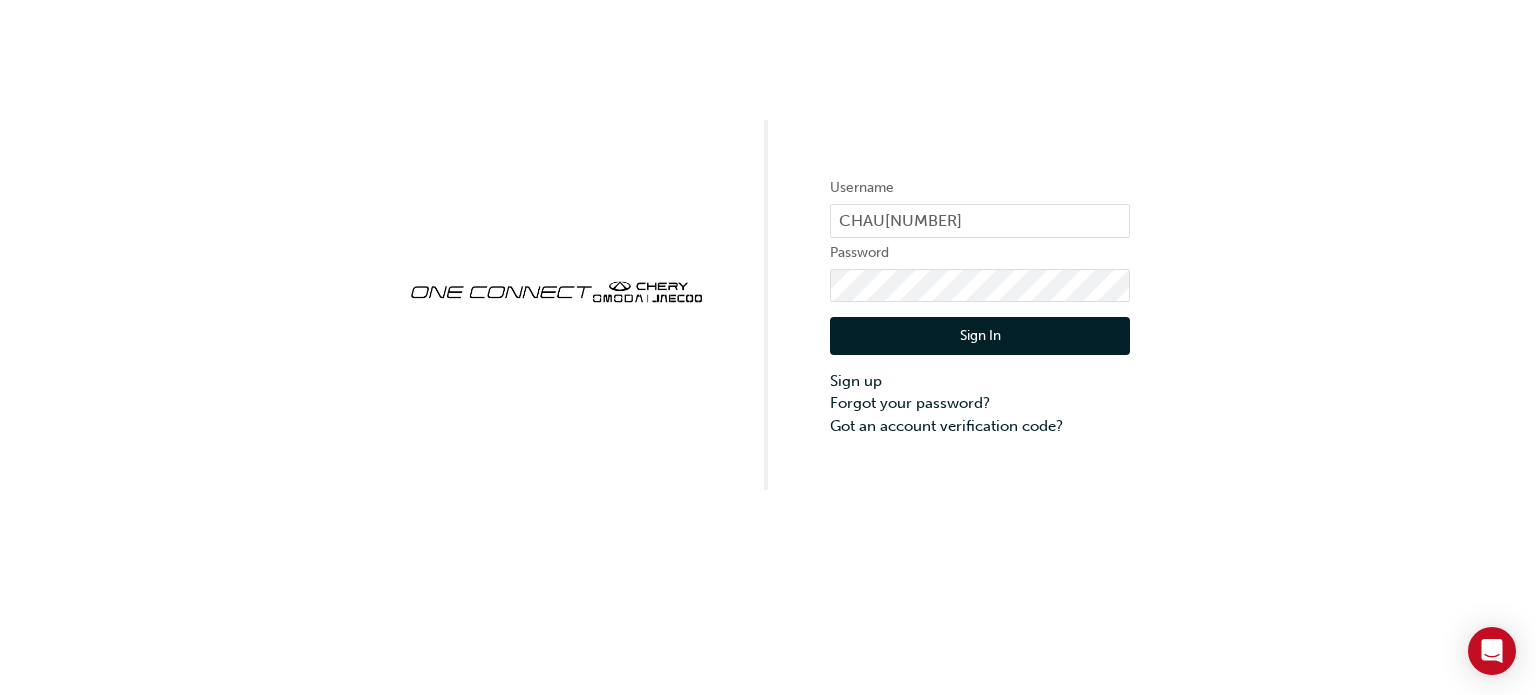 click on "Sign In" at bounding box center [980, 336] 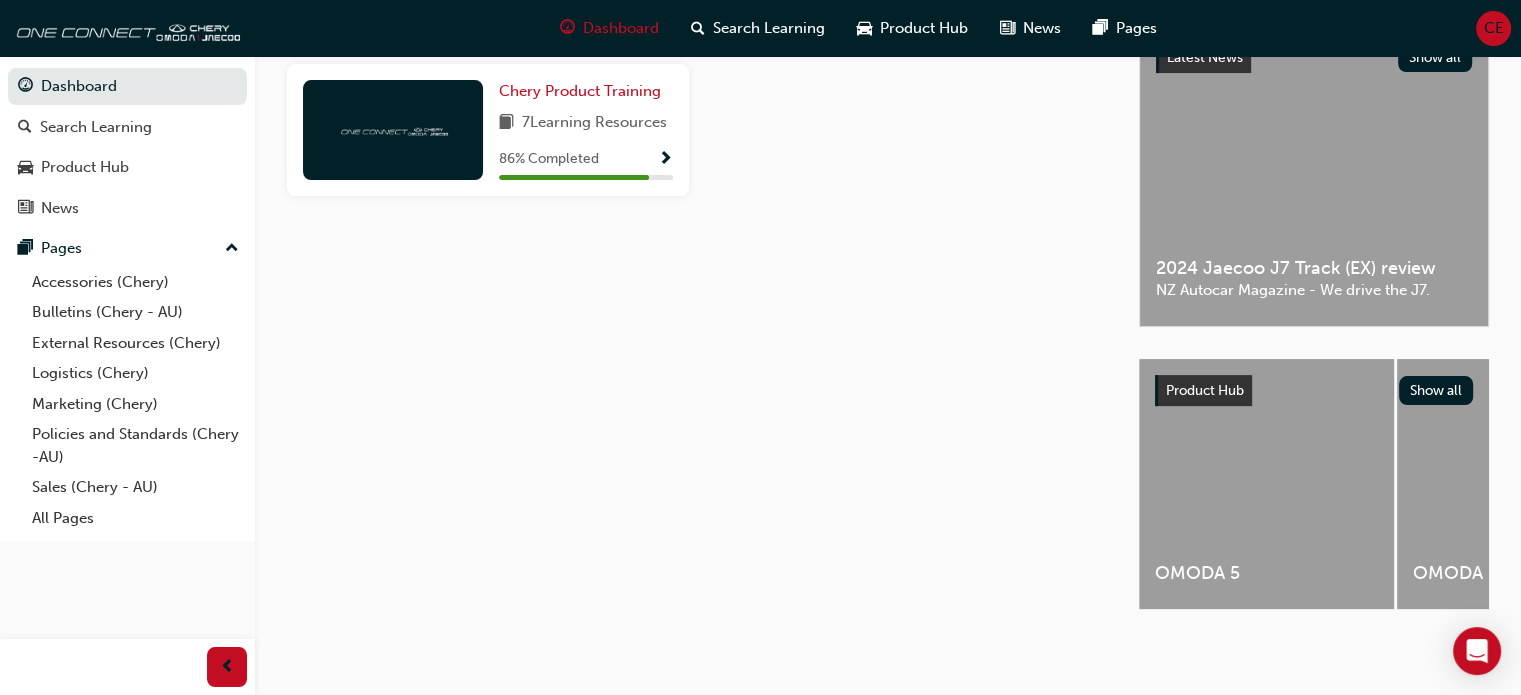 scroll, scrollTop: 0, scrollLeft: 0, axis: both 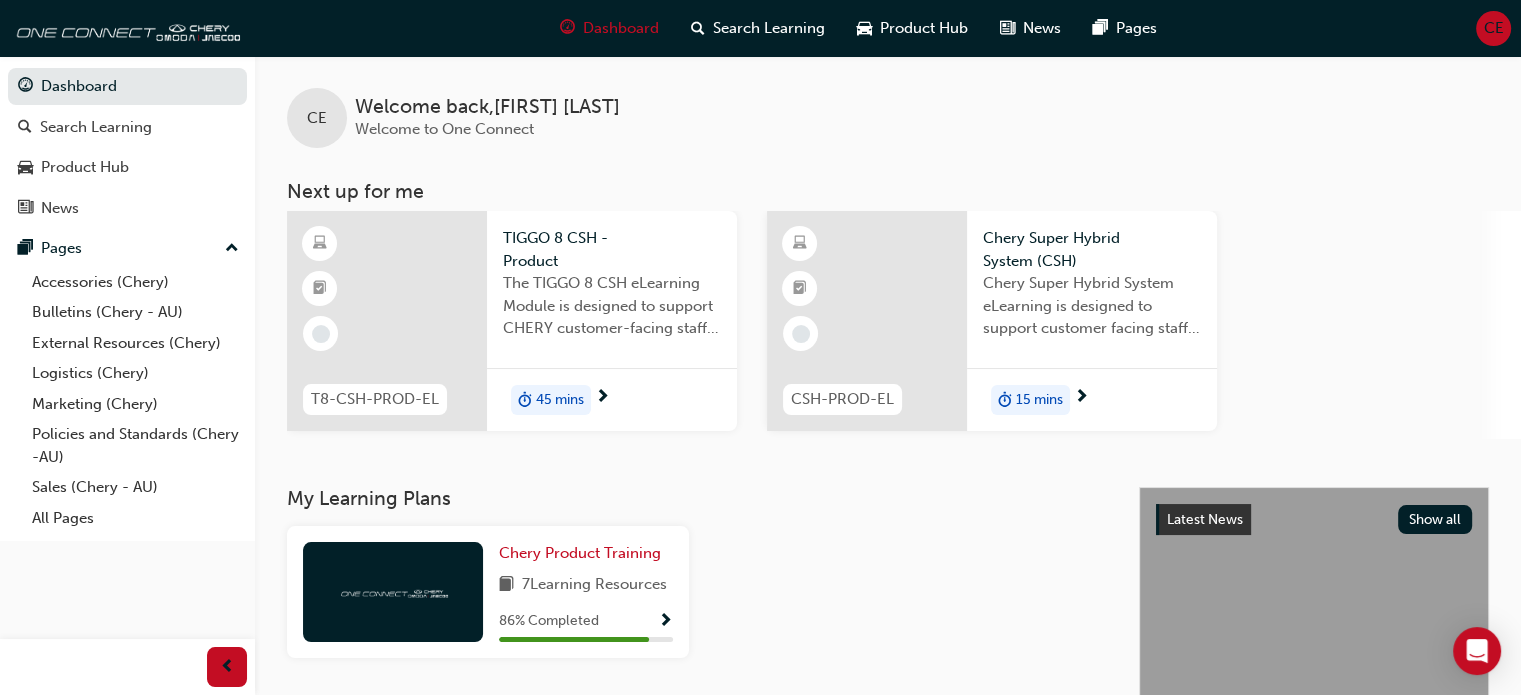 click on "Chery Product Training 7  Learning Resources 86 % Completed" at bounding box center (586, 592) 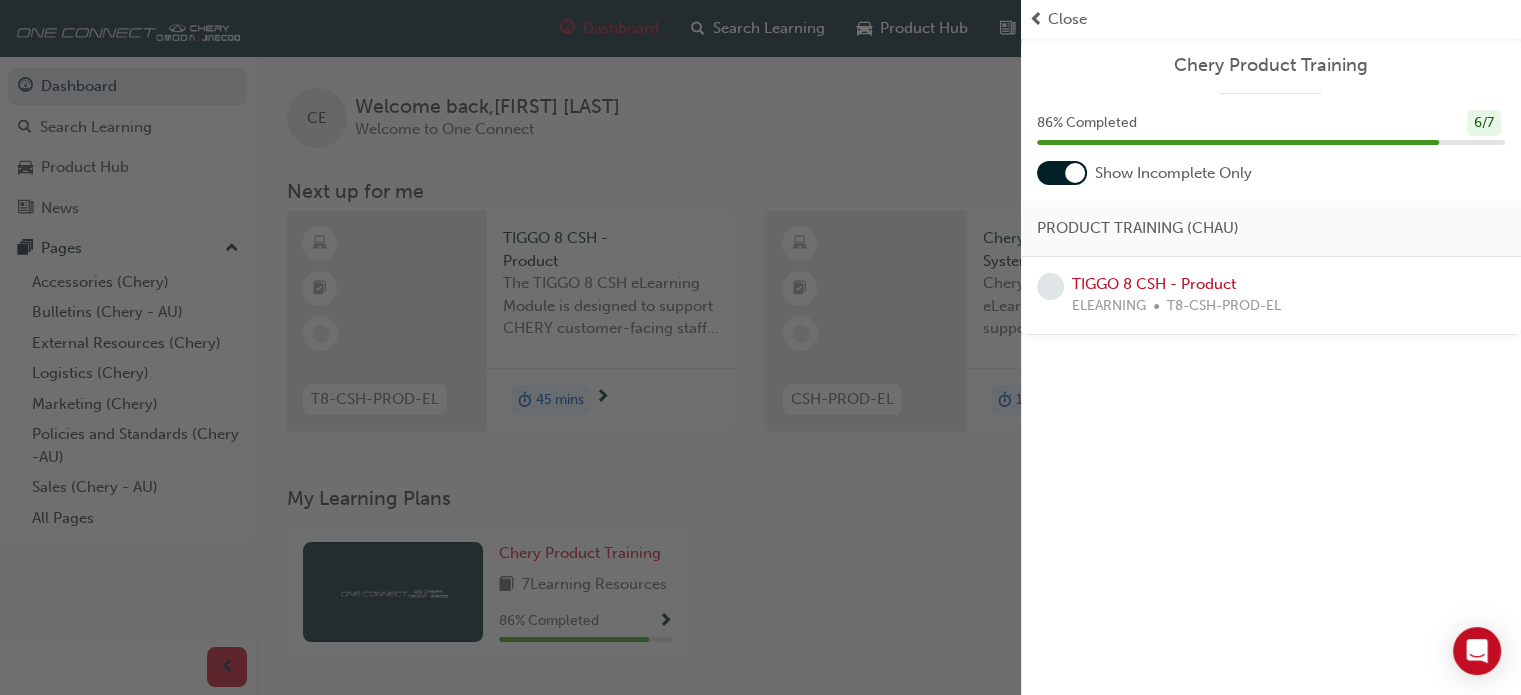 click at bounding box center [510, 347] 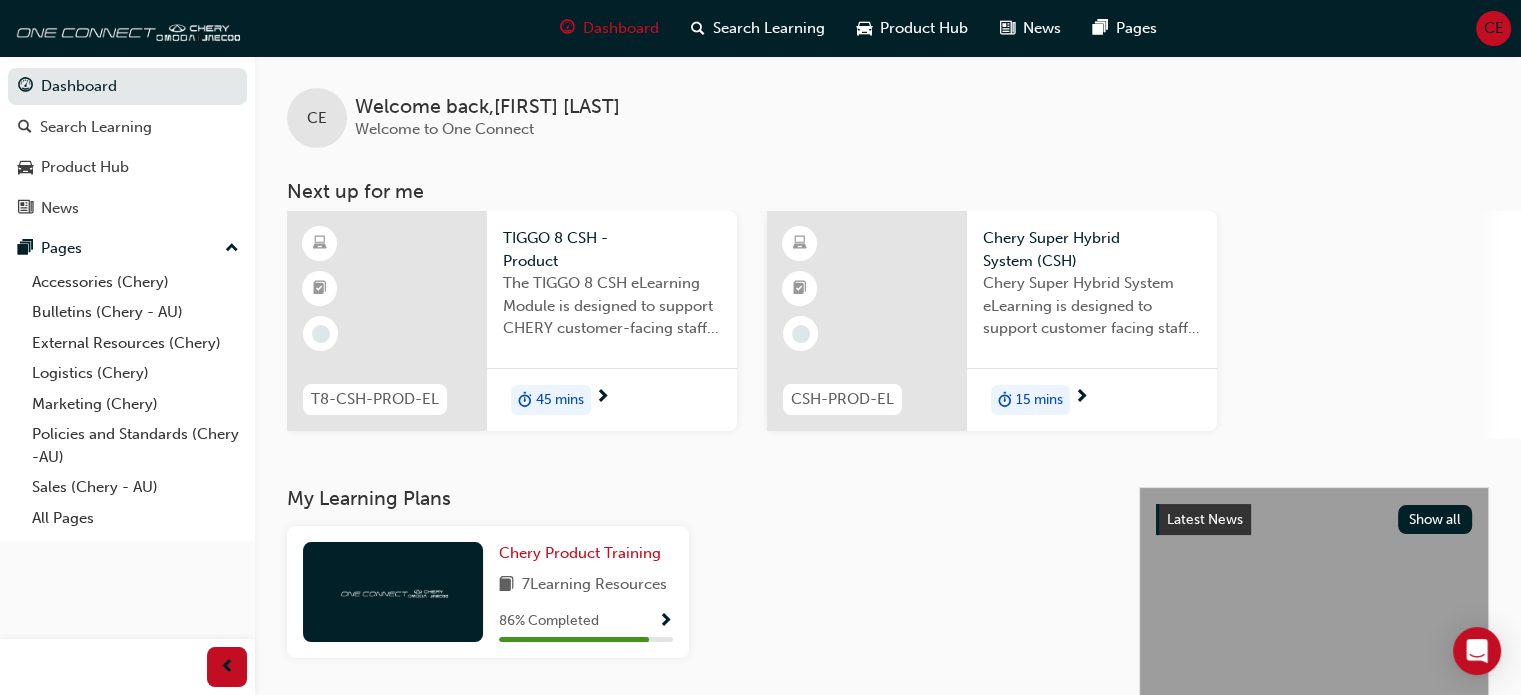 click on "CSH-PROD-EL" at bounding box center [842, 399] 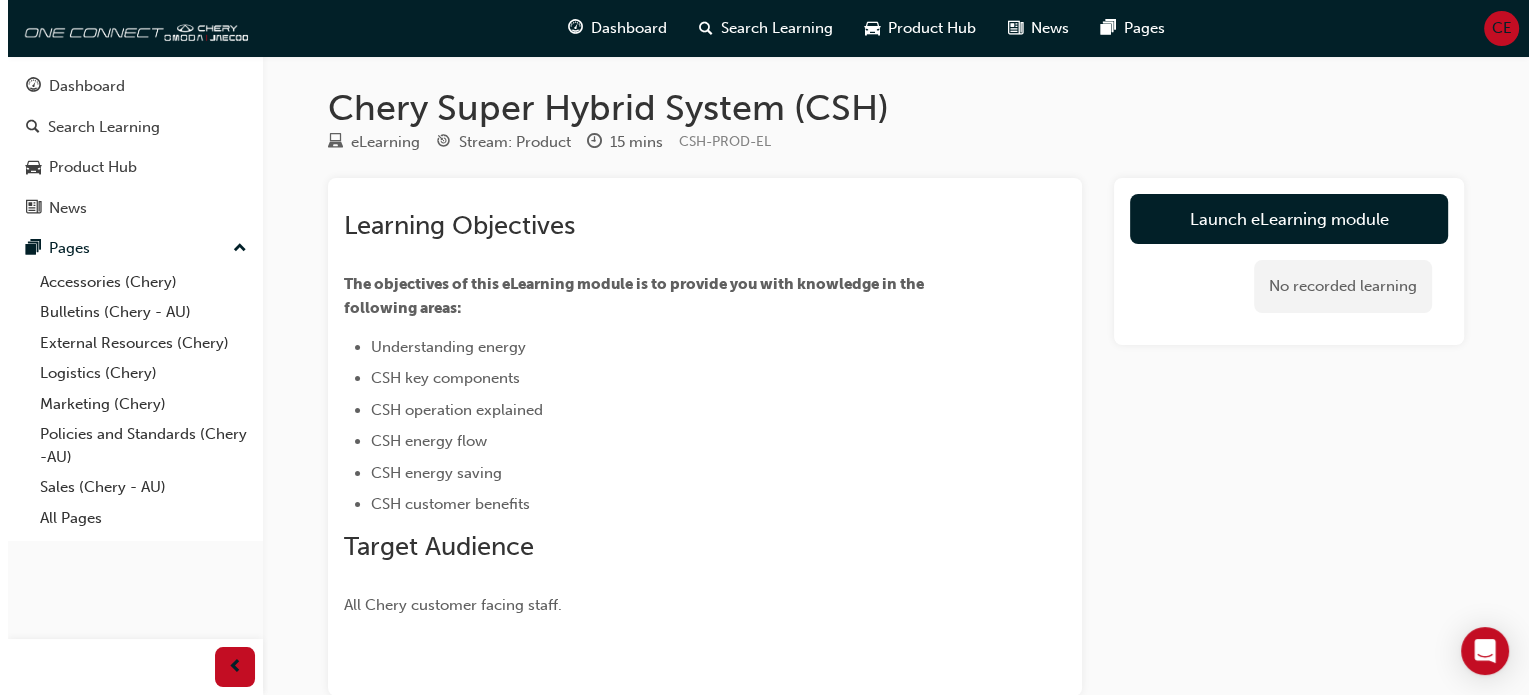 scroll, scrollTop: 0, scrollLeft: 0, axis: both 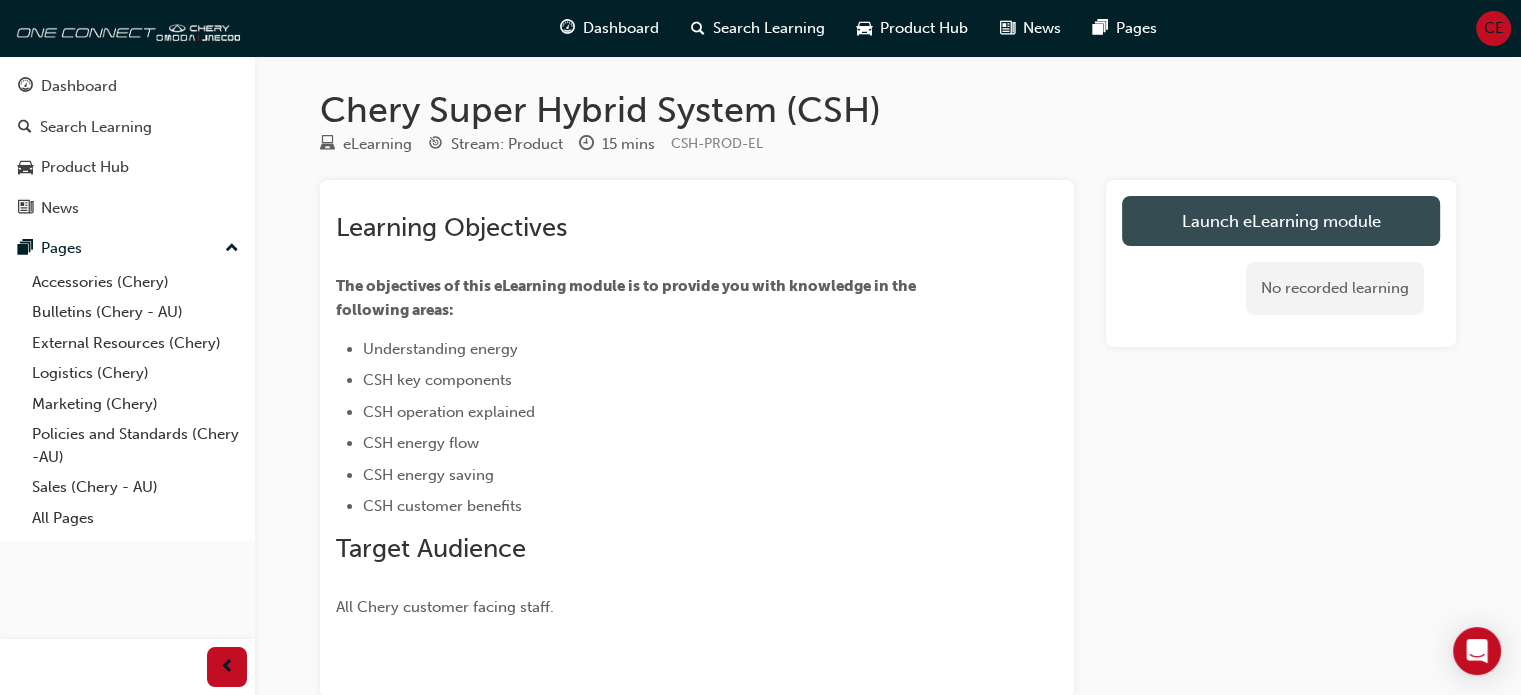 click on "Launch eLearning module" at bounding box center [1281, 221] 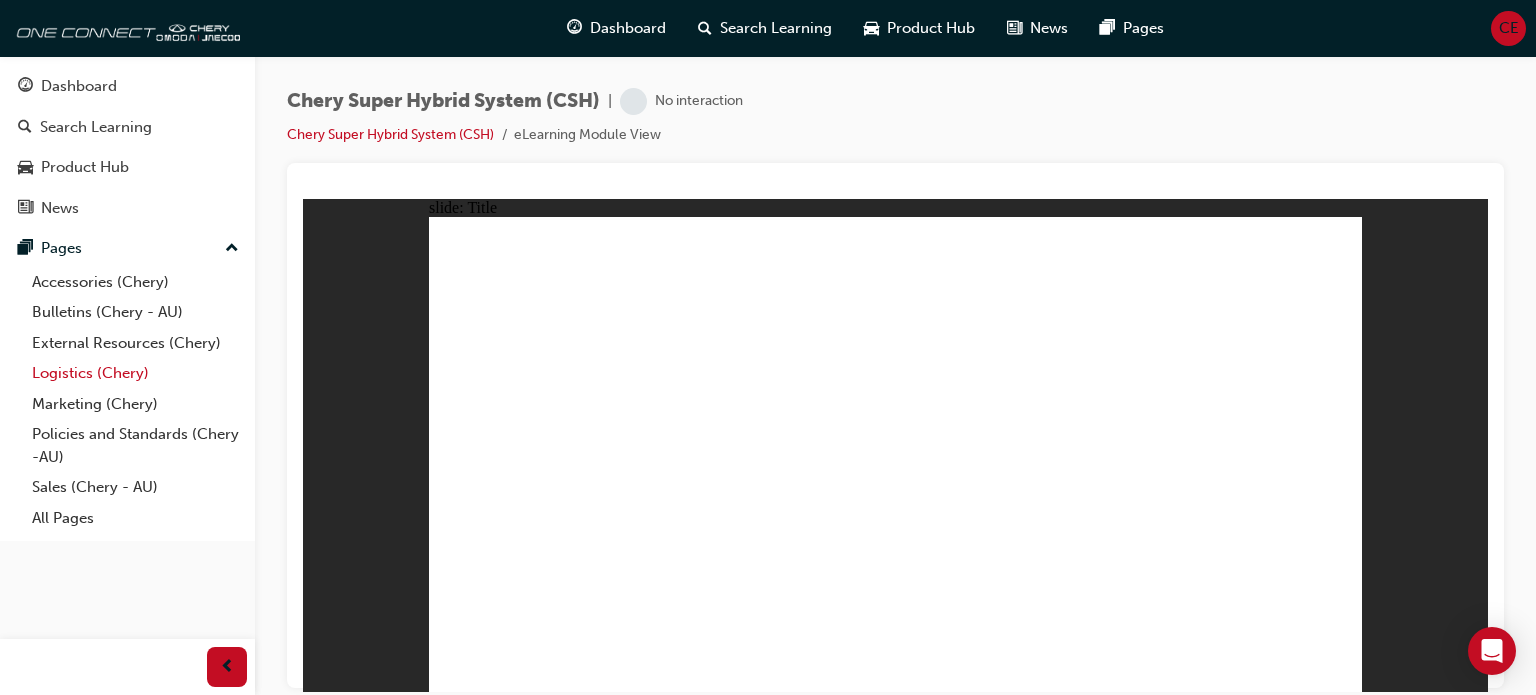 scroll, scrollTop: 0, scrollLeft: 0, axis: both 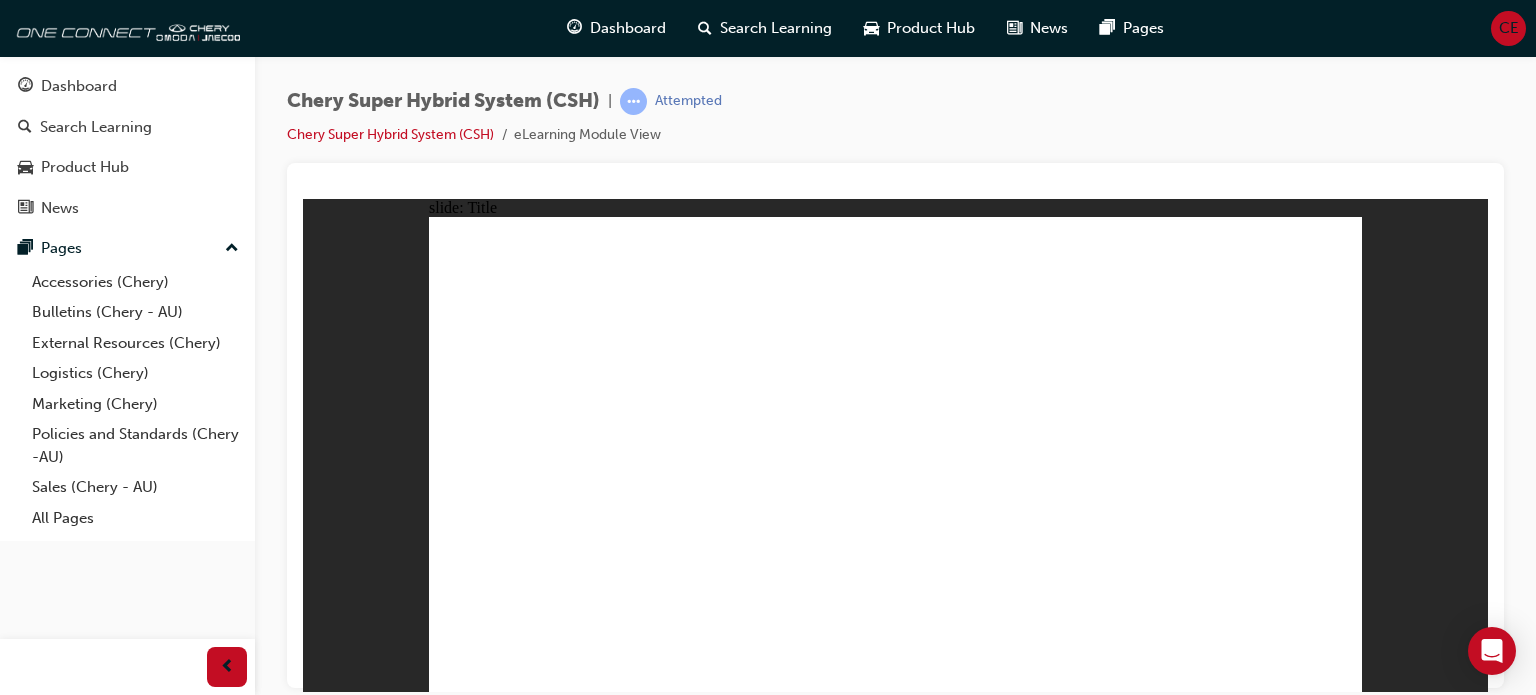 click 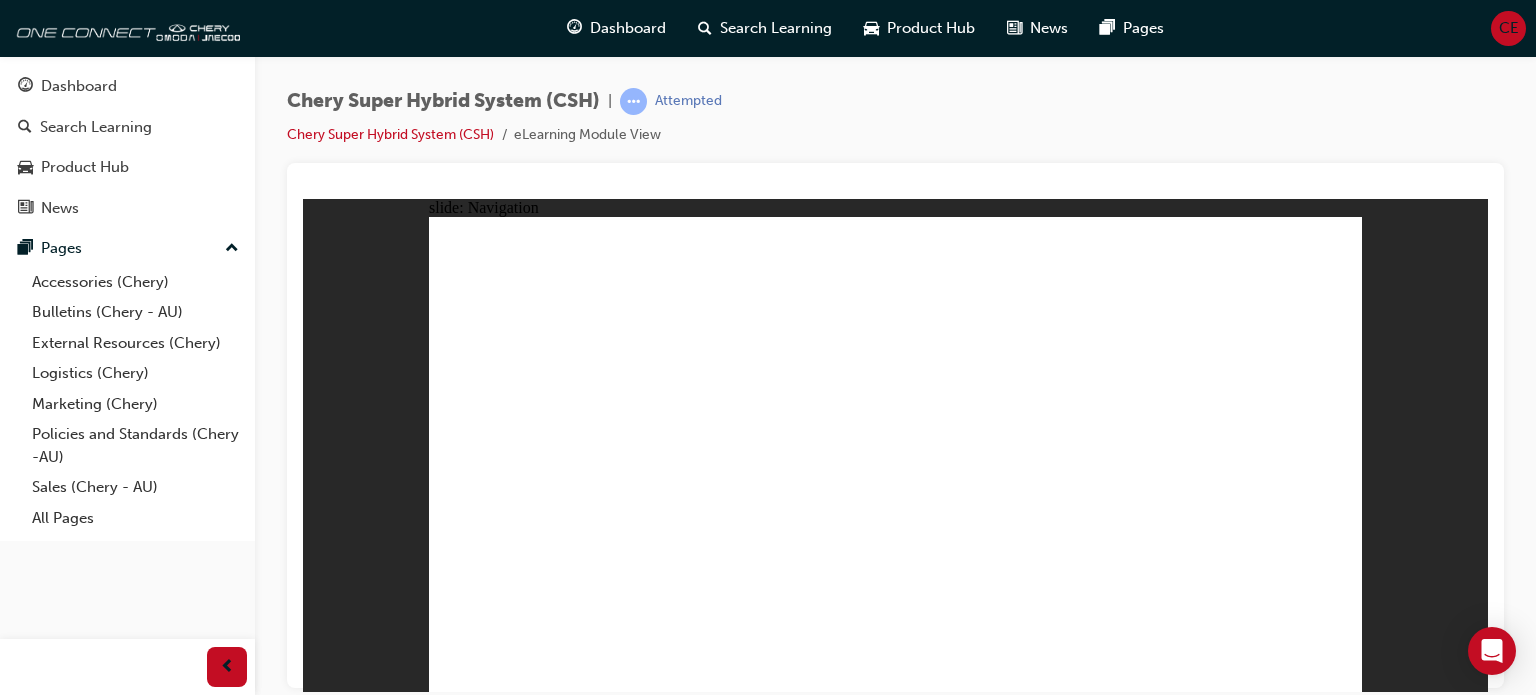 click 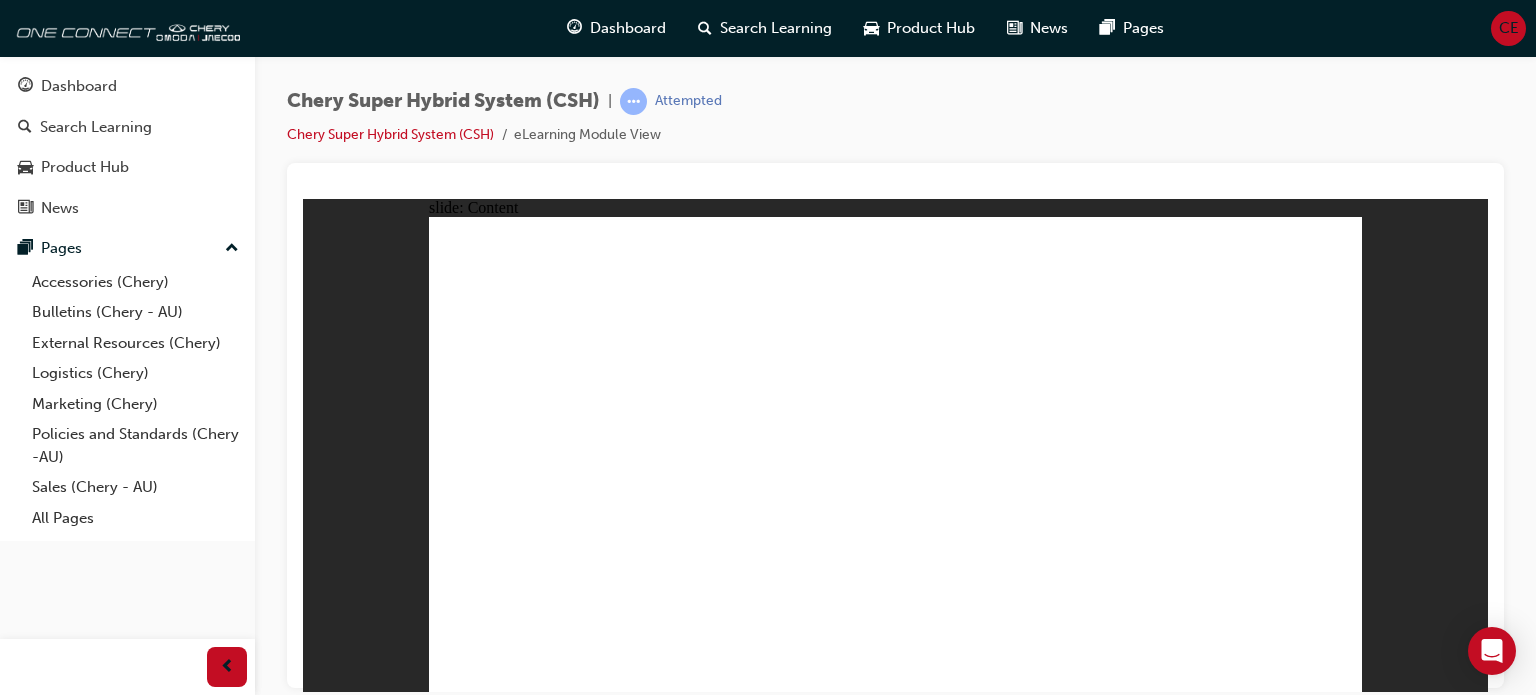 click 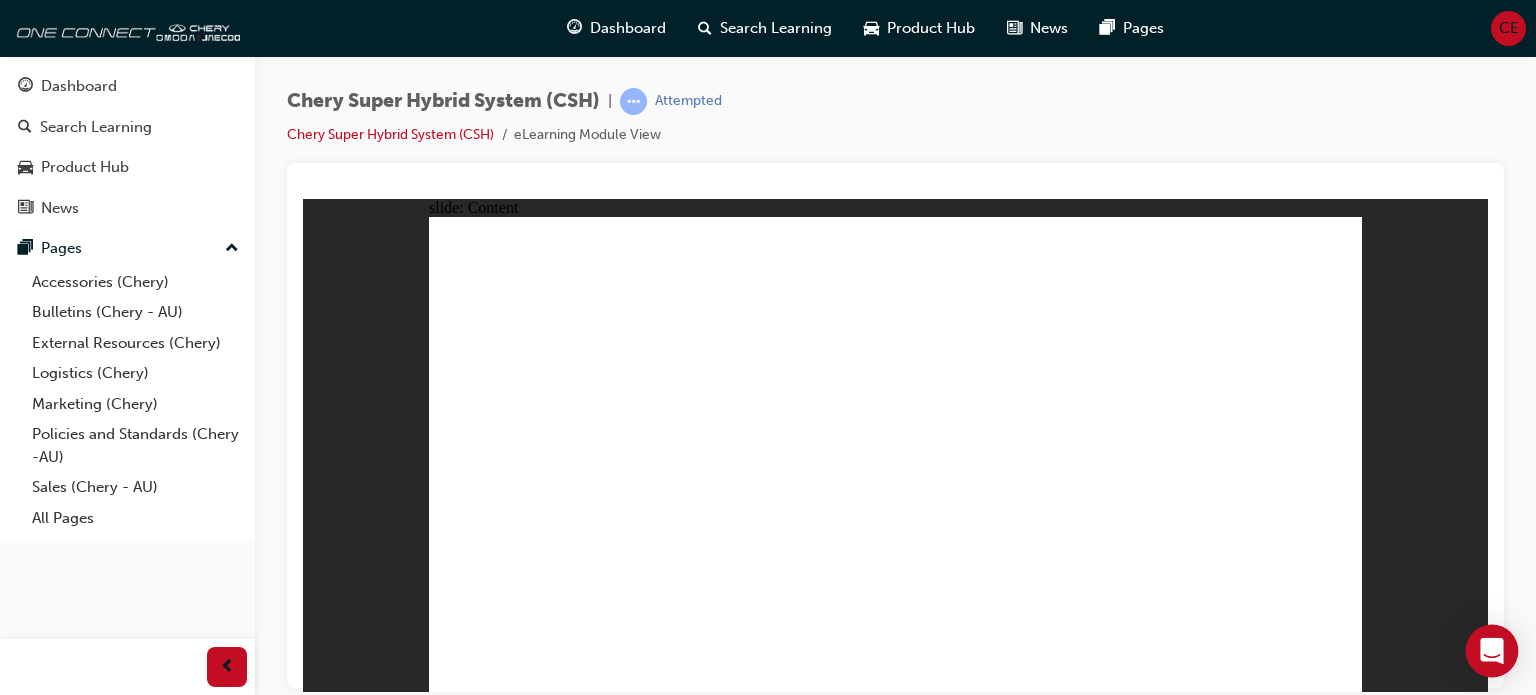 click 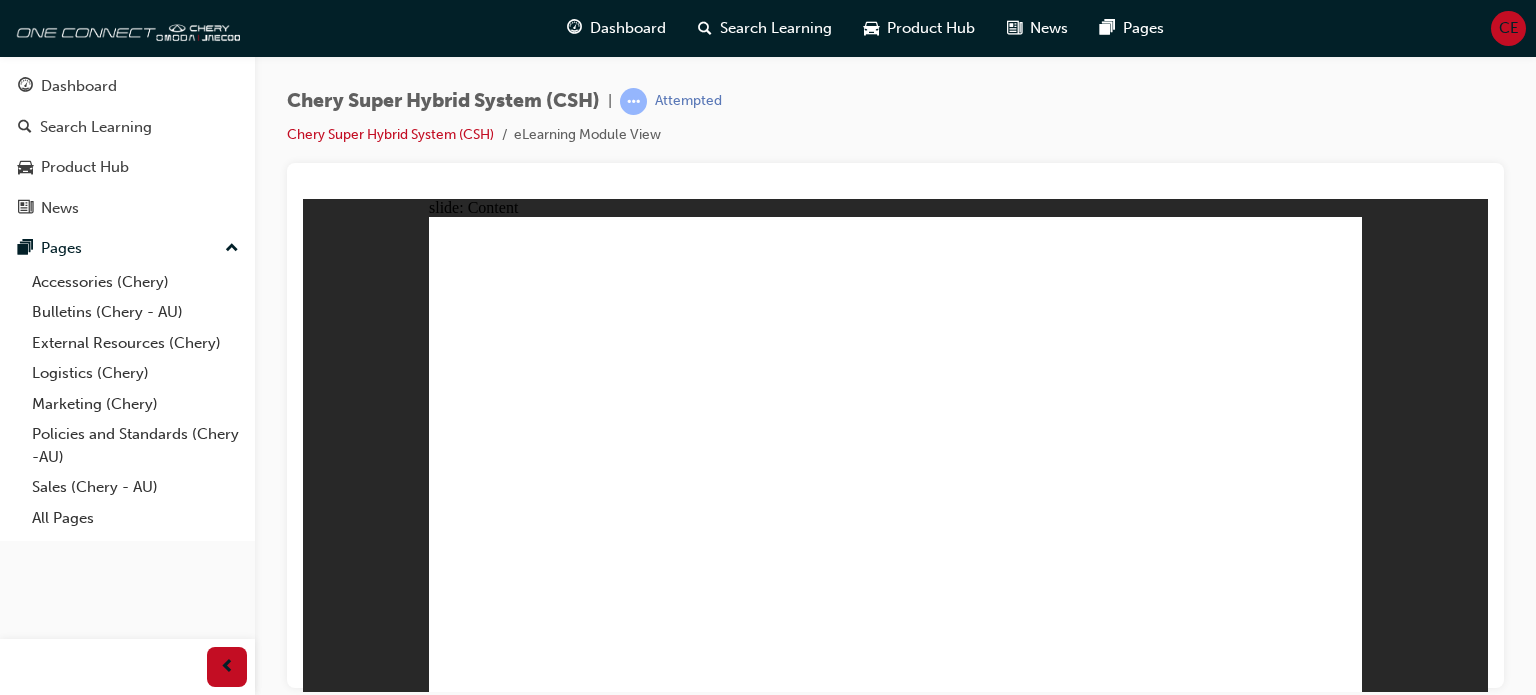 scroll, scrollTop: 0, scrollLeft: 0, axis: both 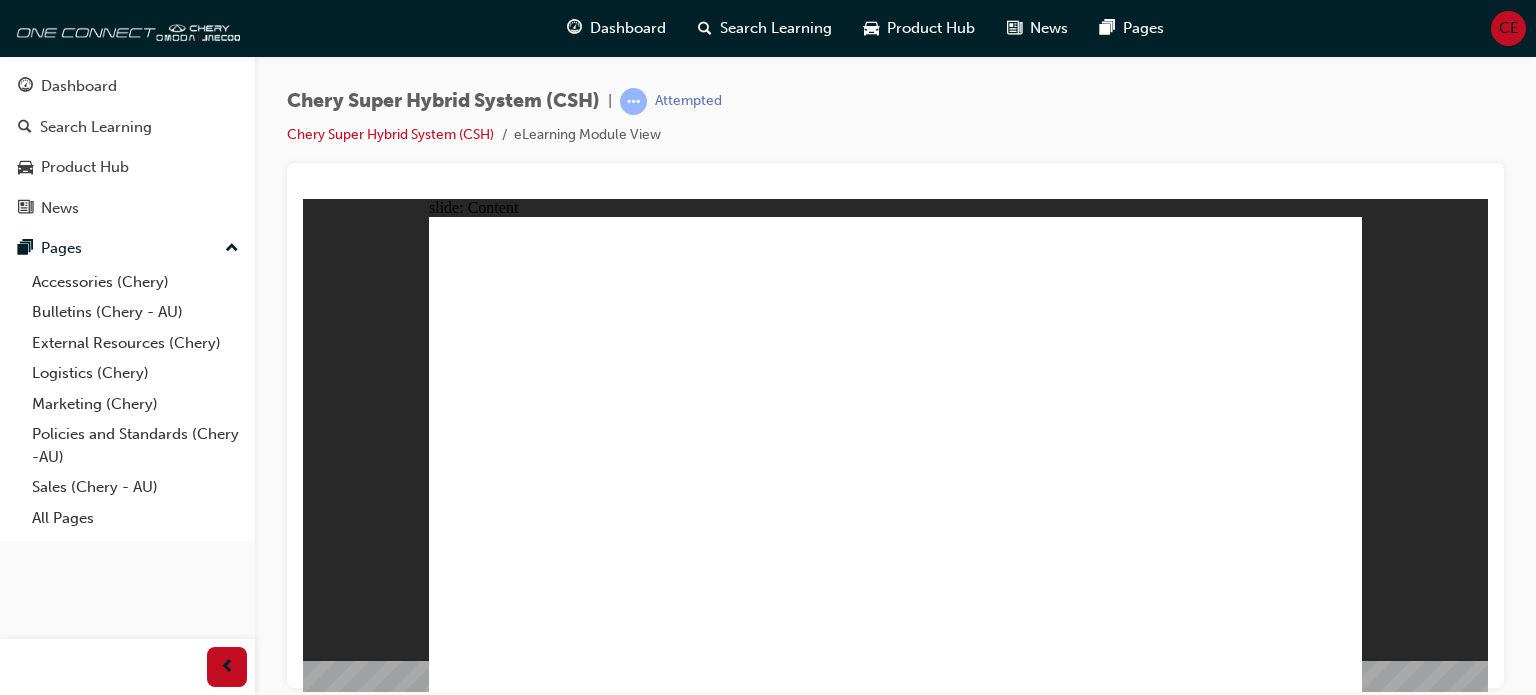 click 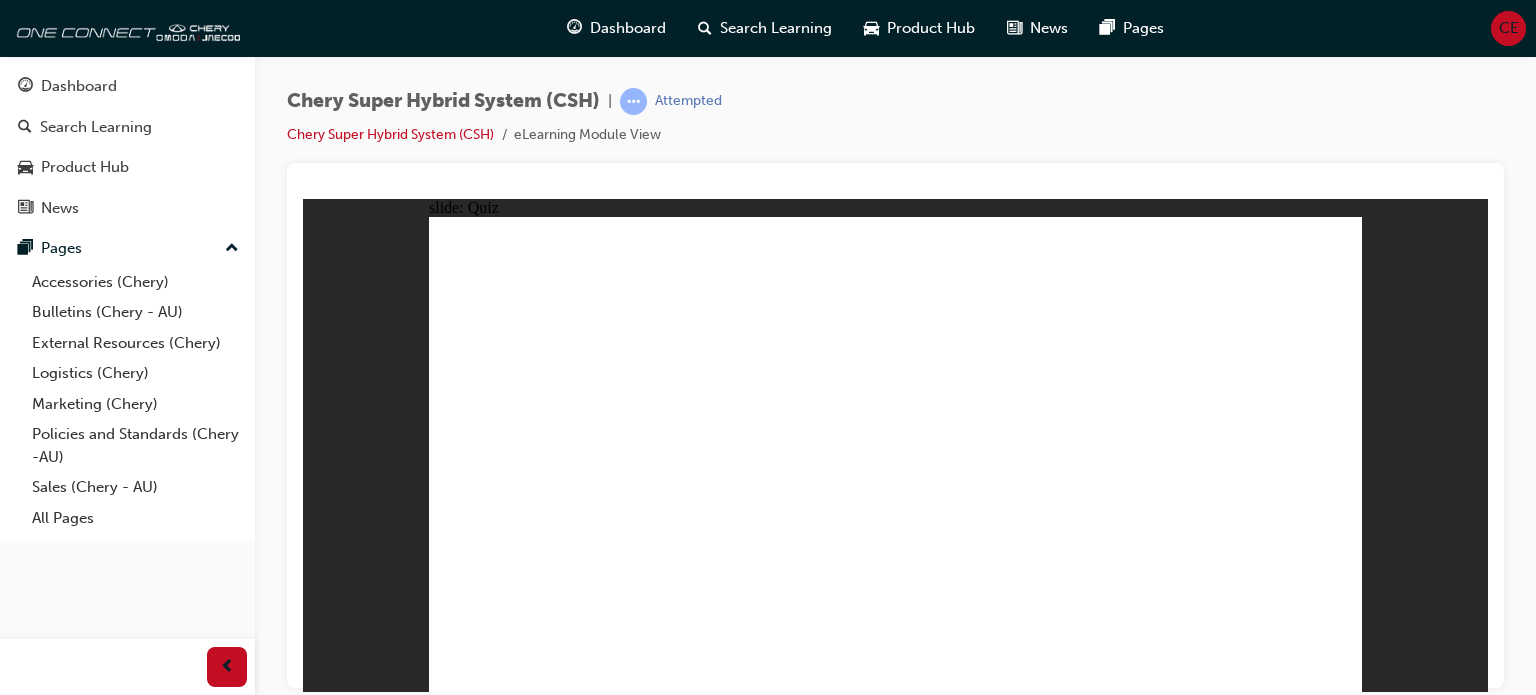 click 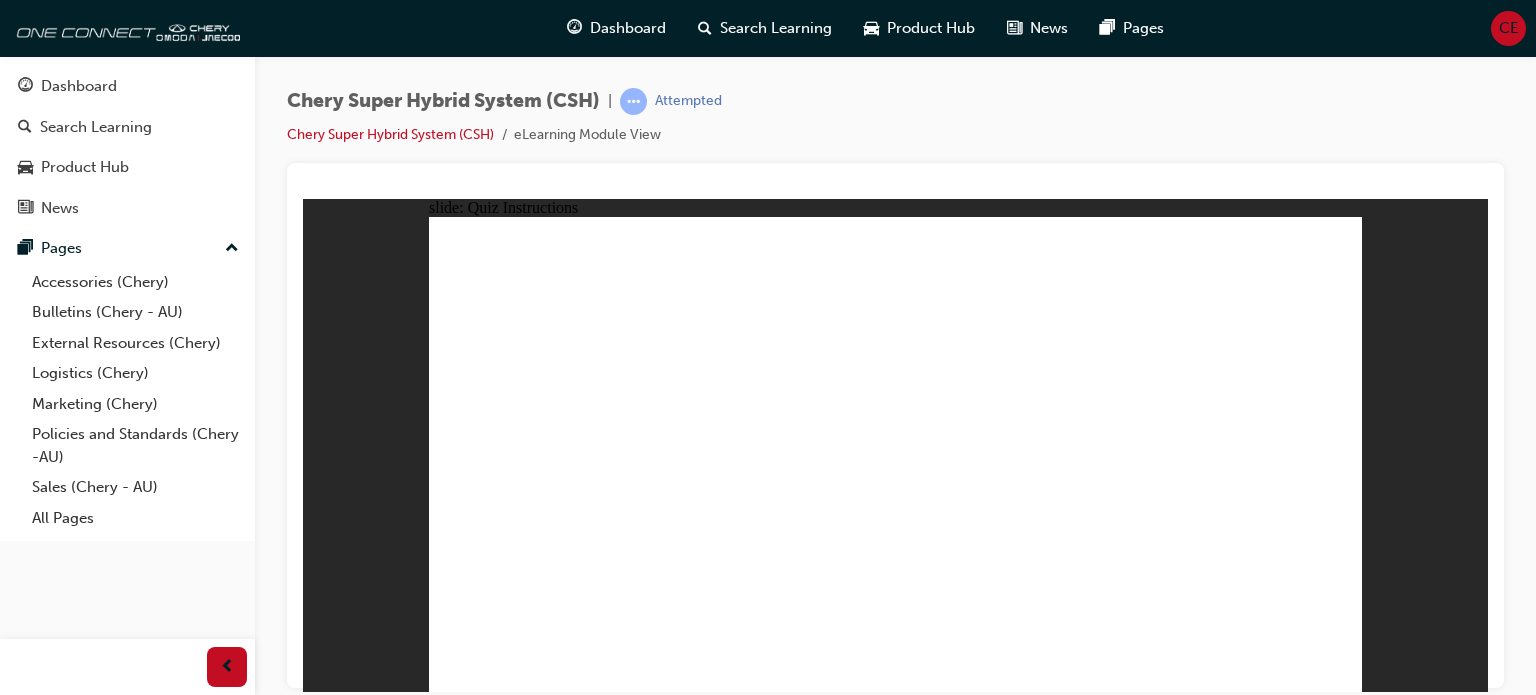 click 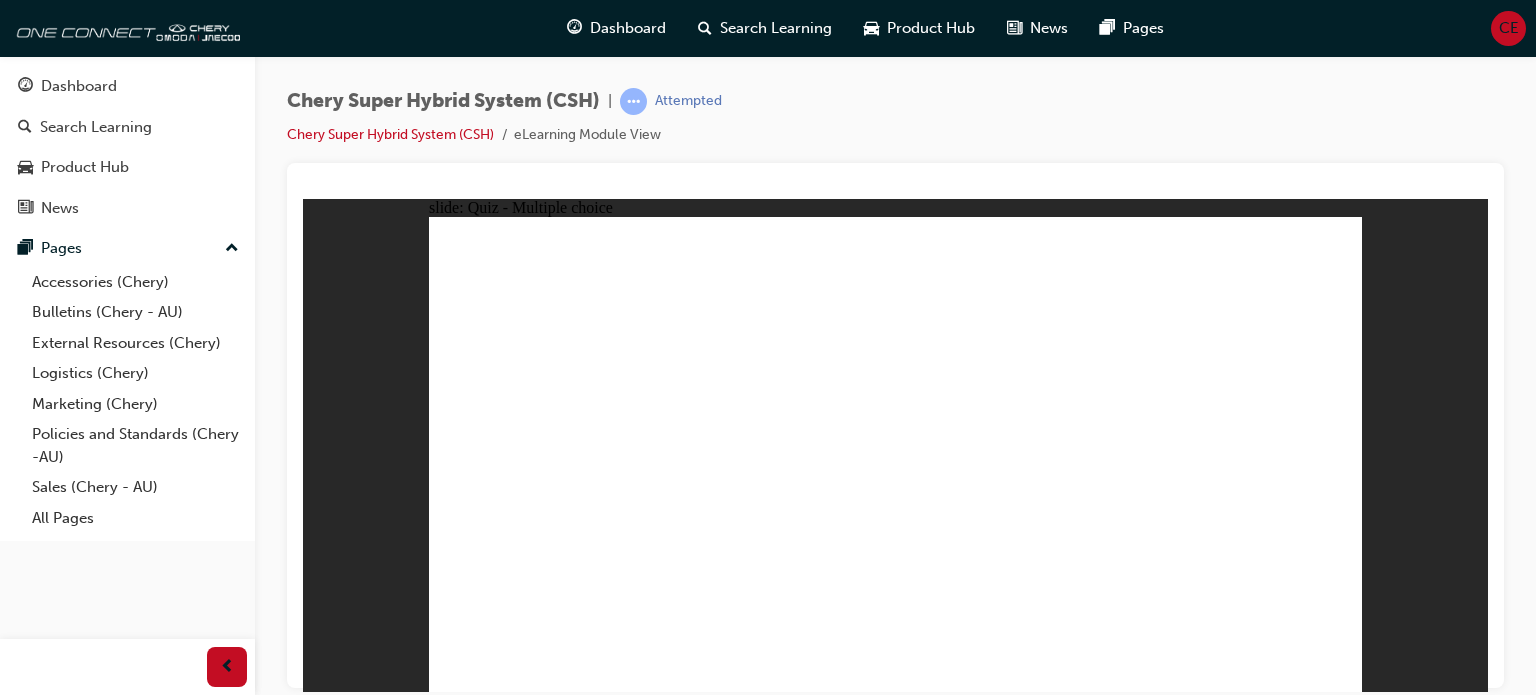 click 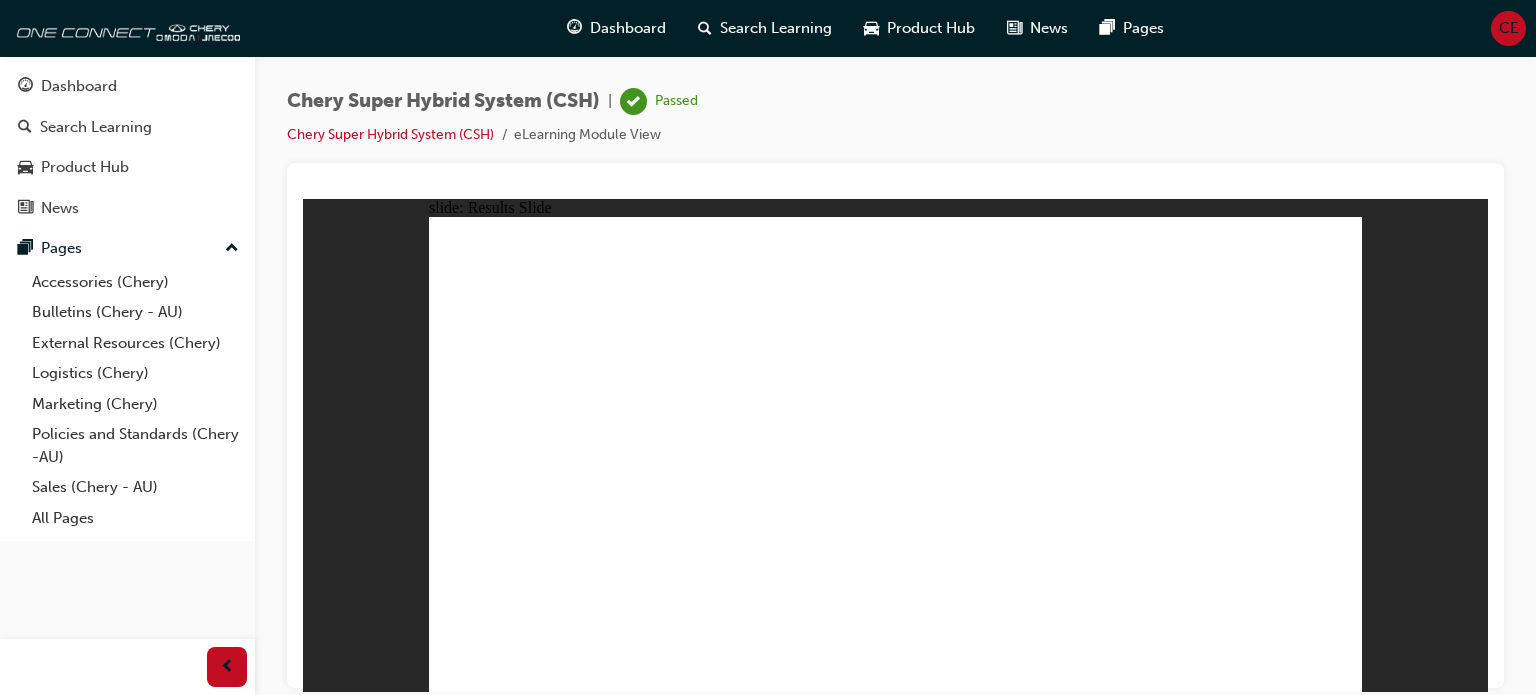 click 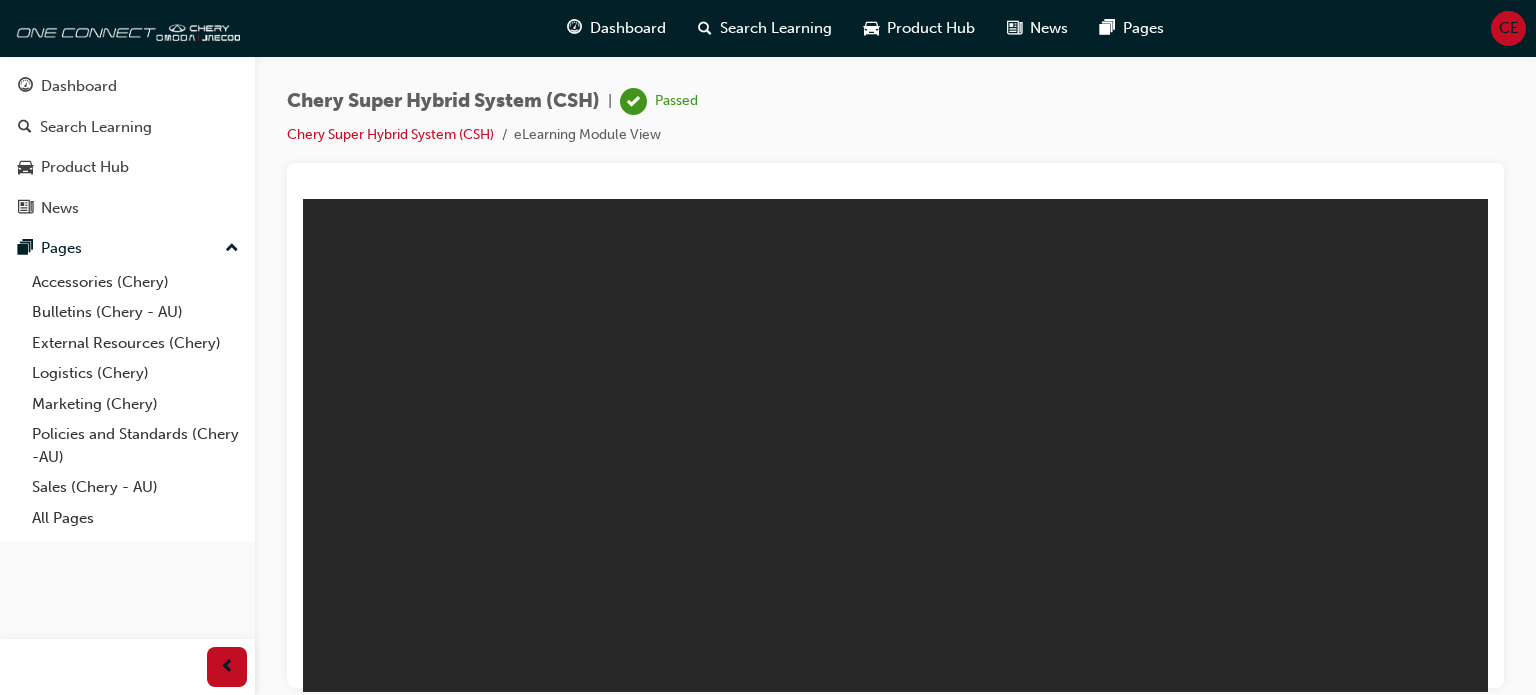 scroll, scrollTop: 0, scrollLeft: 0, axis: both 